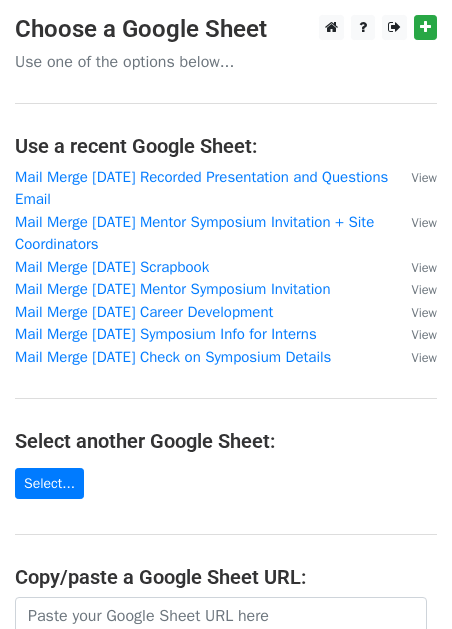 scroll, scrollTop: 0, scrollLeft: 0, axis: both 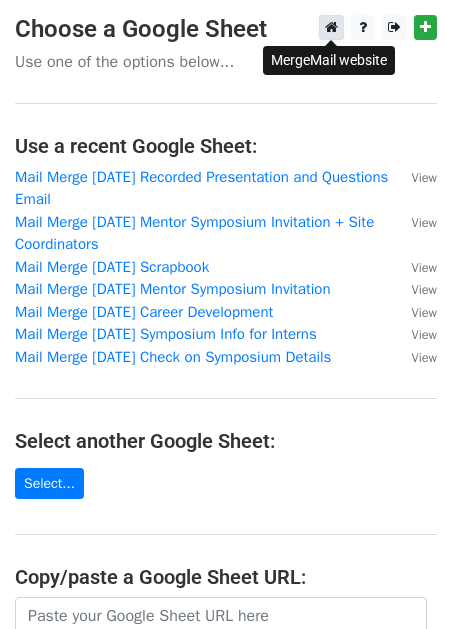 click at bounding box center (331, 27) 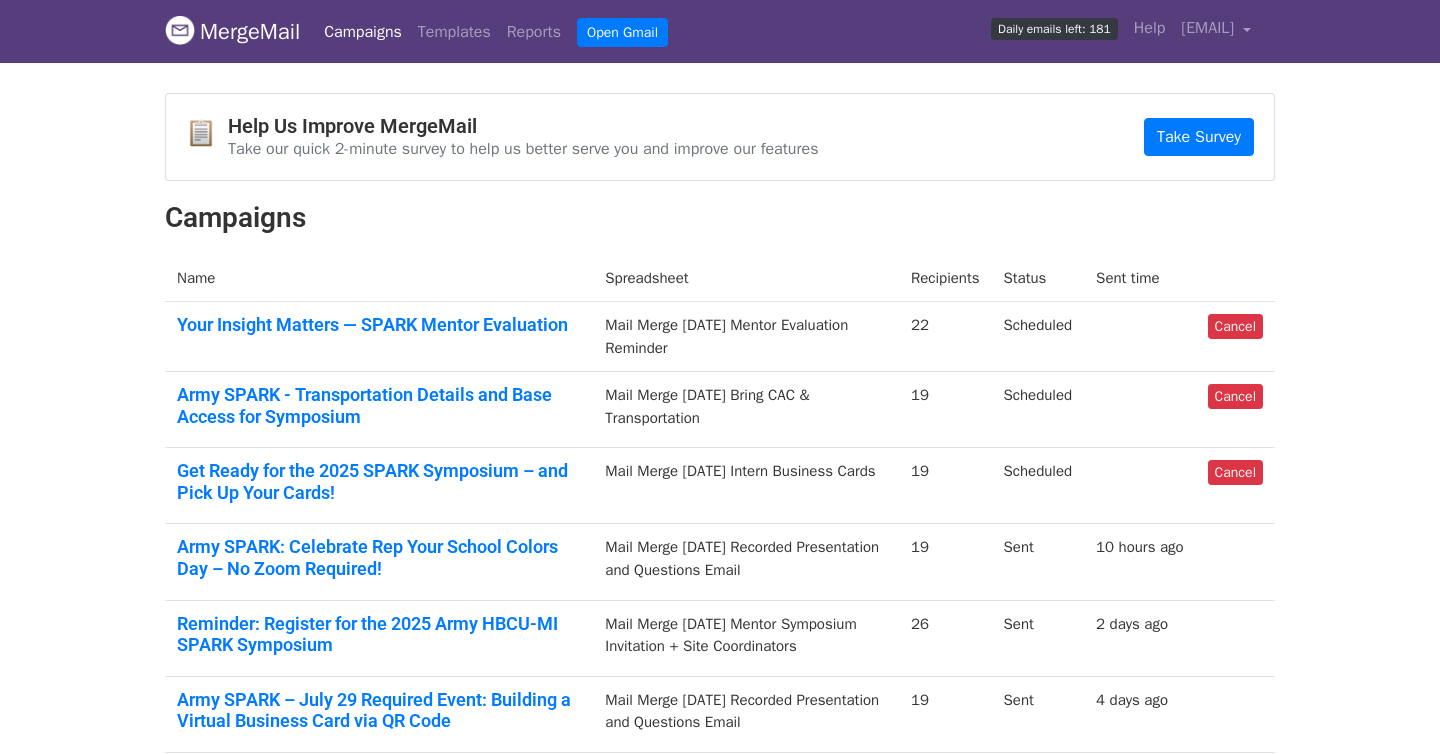 scroll, scrollTop: 0, scrollLeft: 0, axis: both 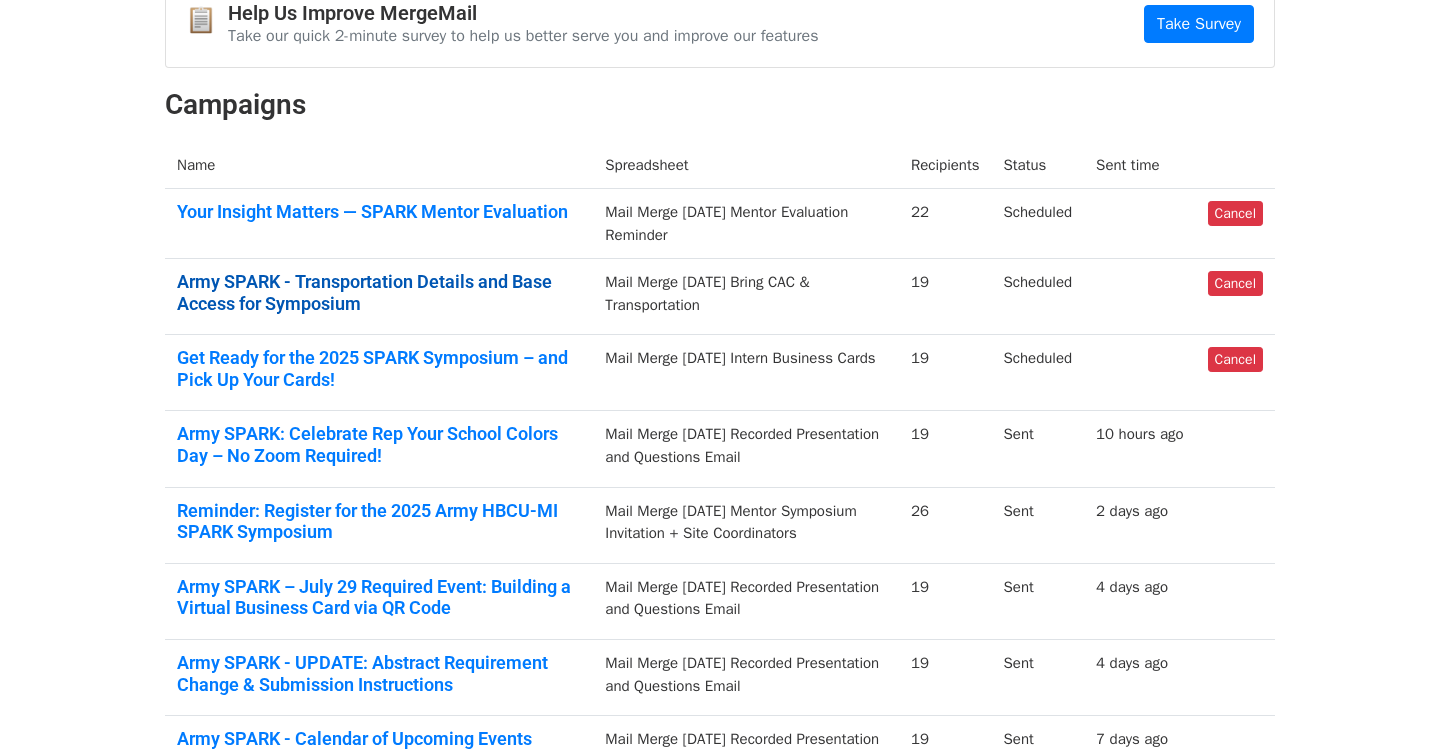 click on "Army SPARK - Transportation Details and Base Access for Symposium" at bounding box center [379, 292] 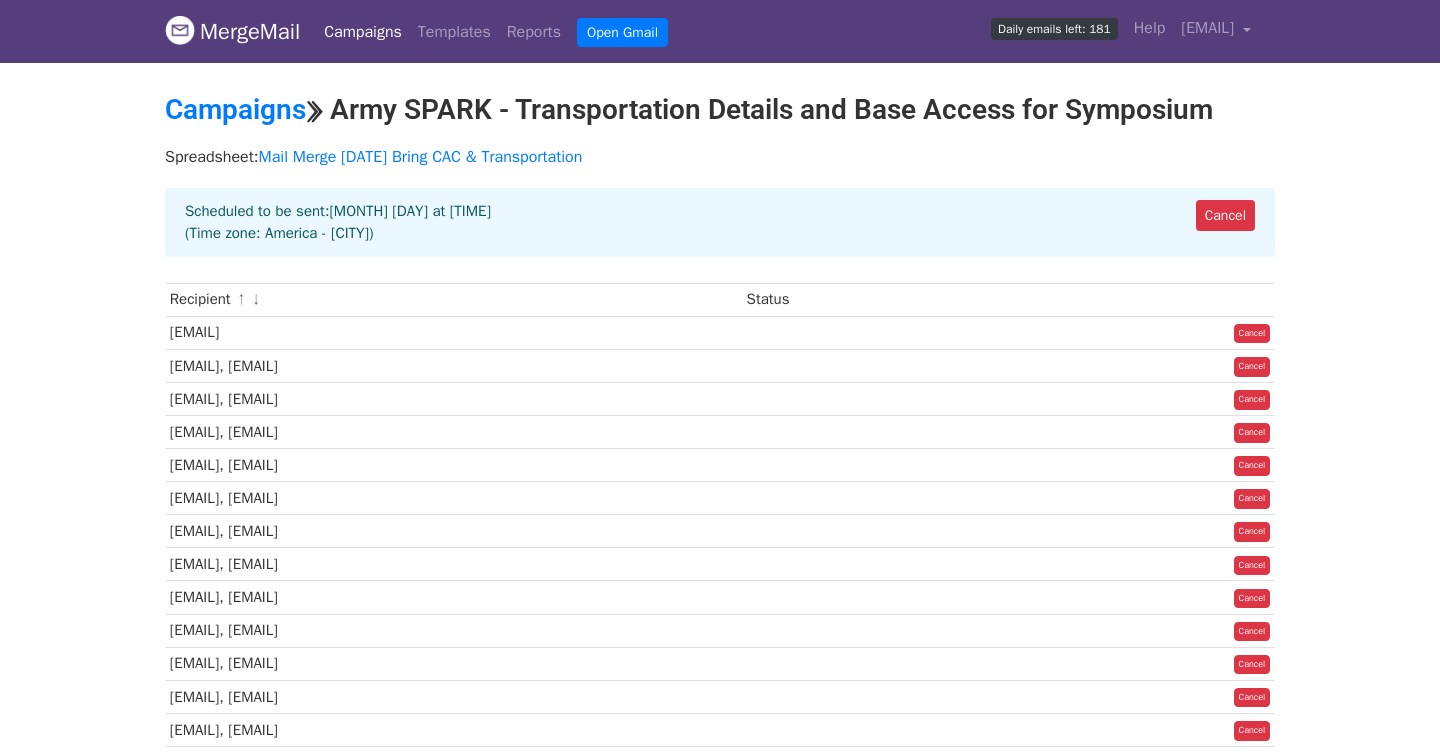 scroll, scrollTop: 0, scrollLeft: 0, axis: both 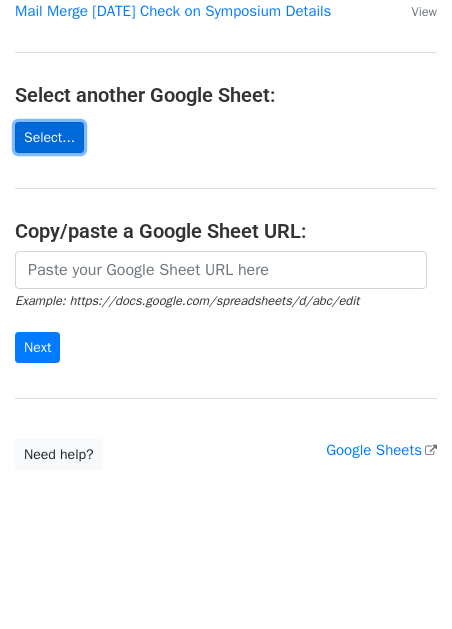 click on "Select..." at bounding box center [49, 137] 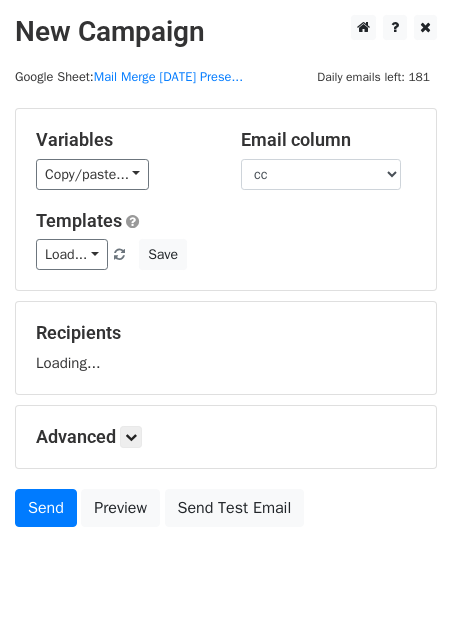 scroll, scrollTop: 0, scrollLeft: 0, axis: both 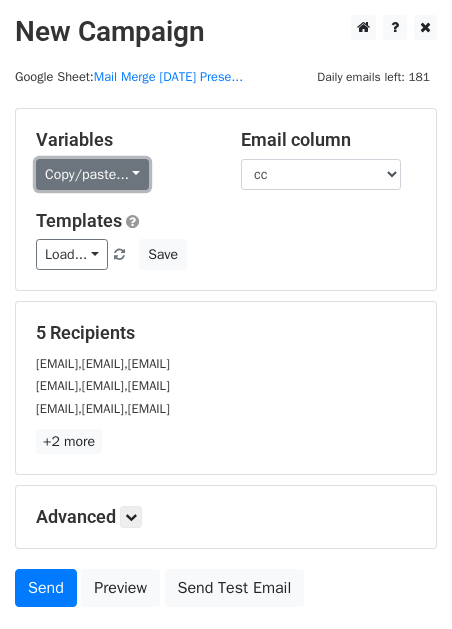 click on "Copy/paste..." at bounding box center [92, 174] 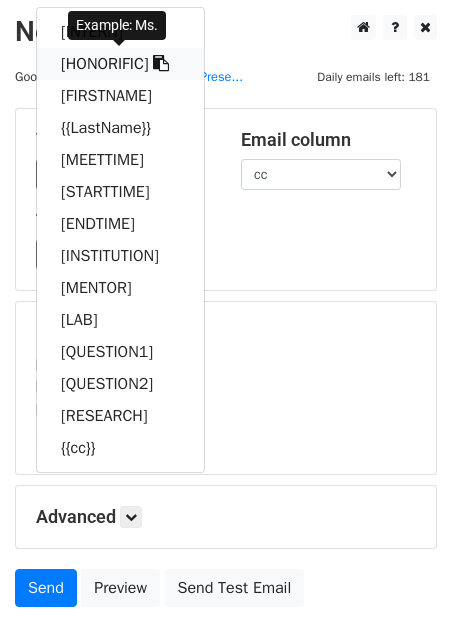 click on "[HONORIFIC]" at bounding box center [120, 64] 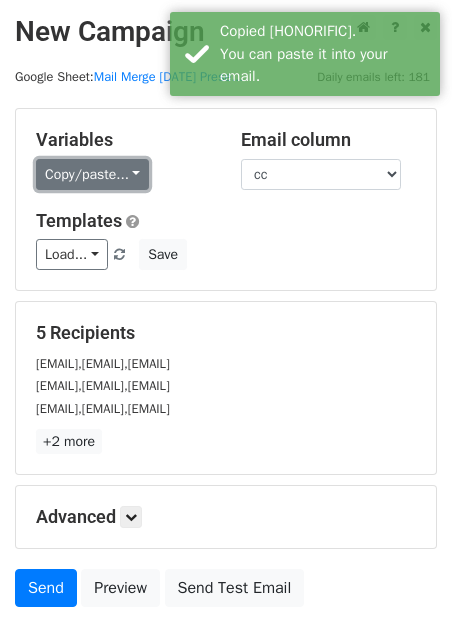 click on "Copy/paste..." at bounding box center (92, 174) 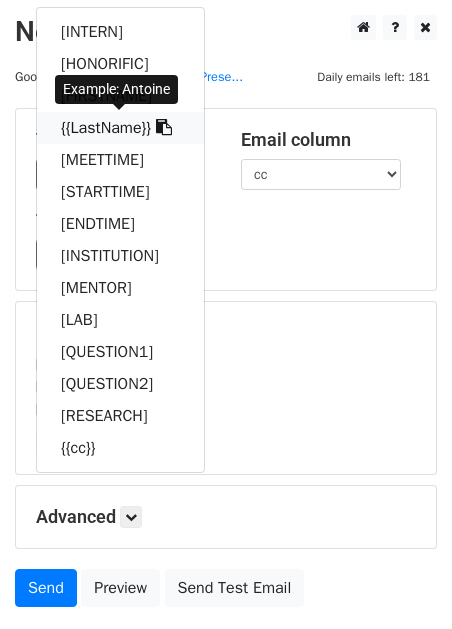 click at bounding box center (164, 127) 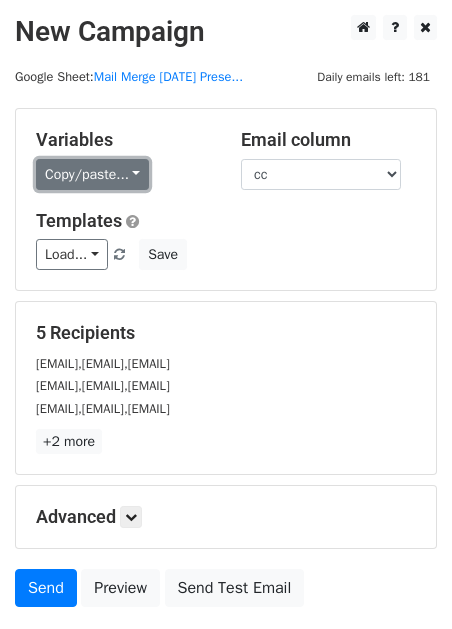 click on "Copy/paste..." at bounding box center (92, 174) 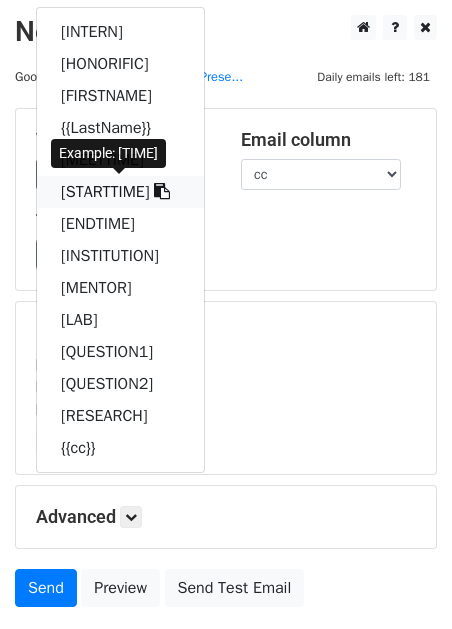 click on "[STARTTIME]" at bounding box center (120, 192) 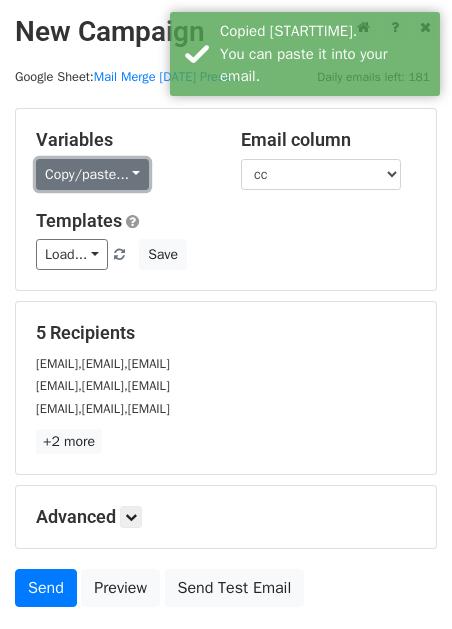 click on "Copy/paste..." at bounding box center [92, 174] 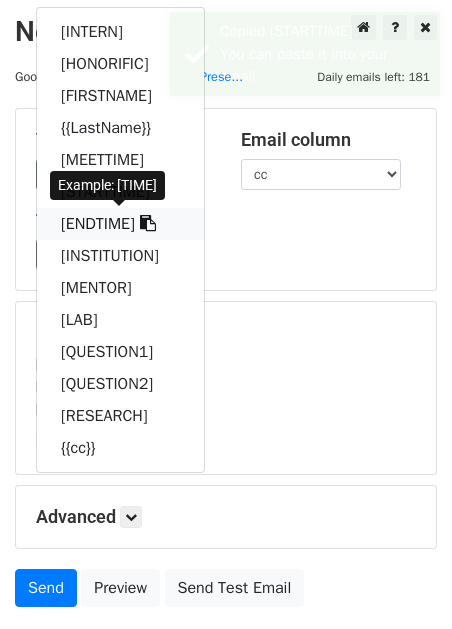 click on "[ENDTIME]" at bounding box center [120, 224] 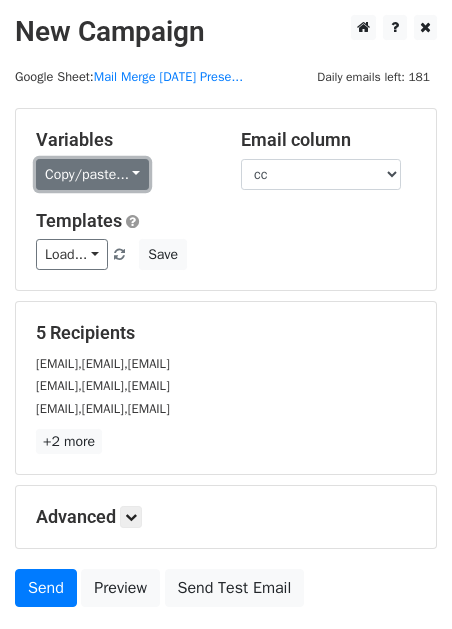click on "Copy/paste..." at bounding box center [92, 174] 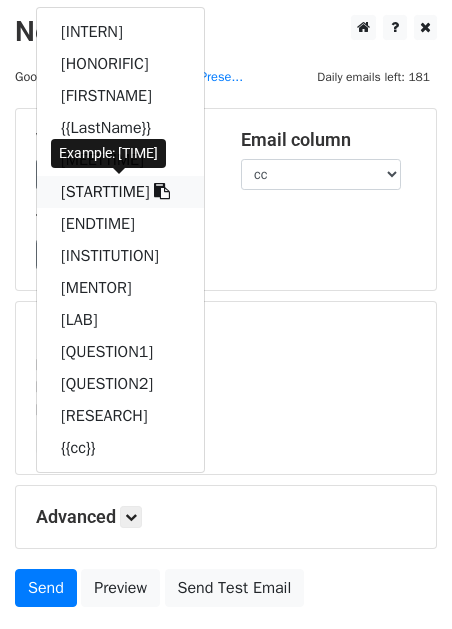 click on "[STARTTIME]" at bounding box center [120, 192] 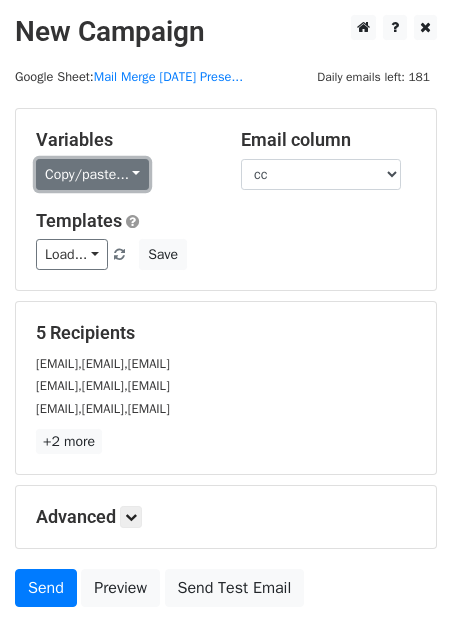 click on "Copy/paste..." at bounding box center (92, 174) 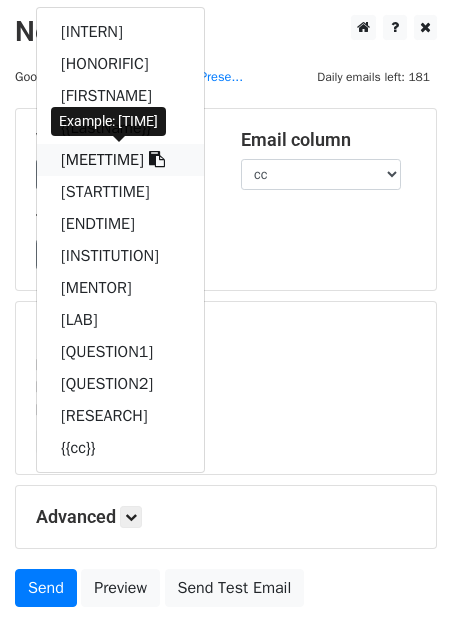 click on "{{MeetTime}}" at bounding box center (120, 160) 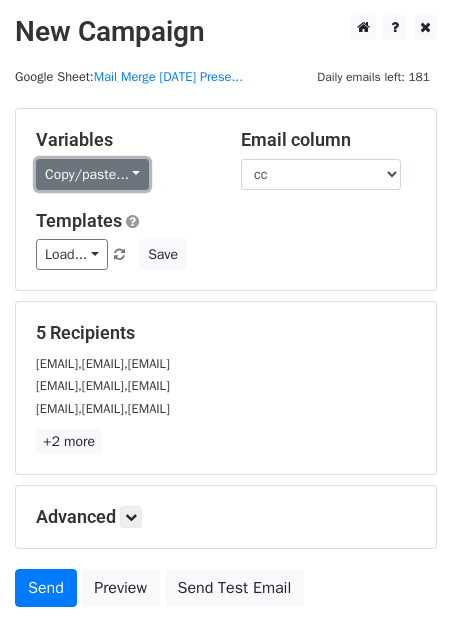 click on "Copy/paste..." at bounding box center [92, 174] 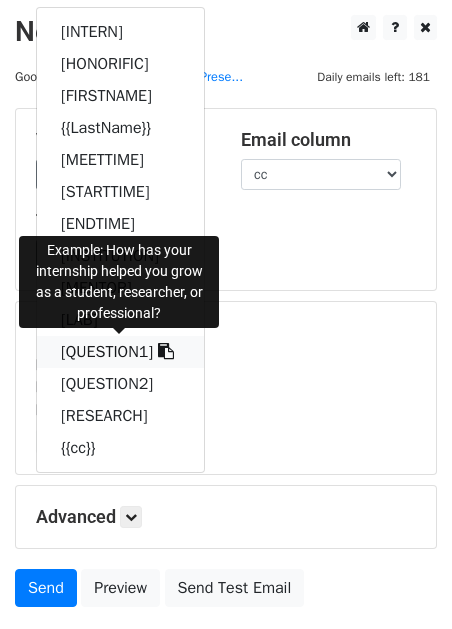 click on "{{Question1}}" at bounding box center (120, 352) 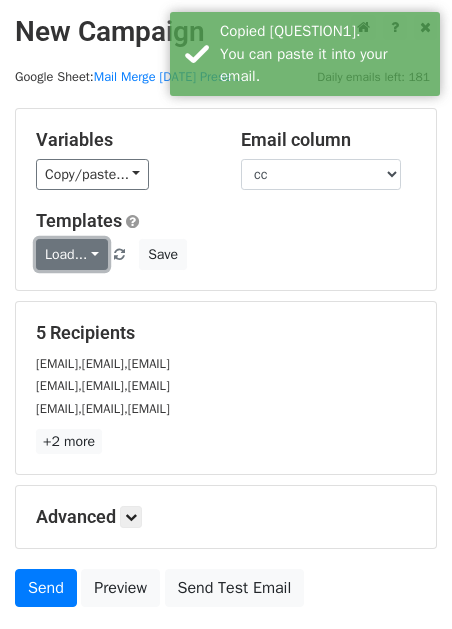 click on "Load..." at bounding box center (72, 254) 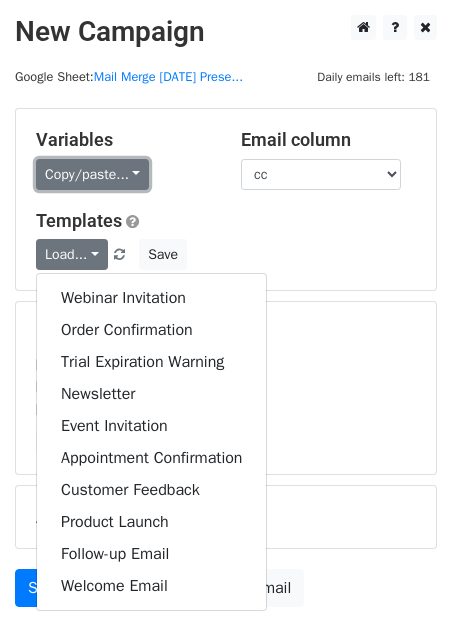 click on "Copy/paste..." at bounding box center (92, 174) 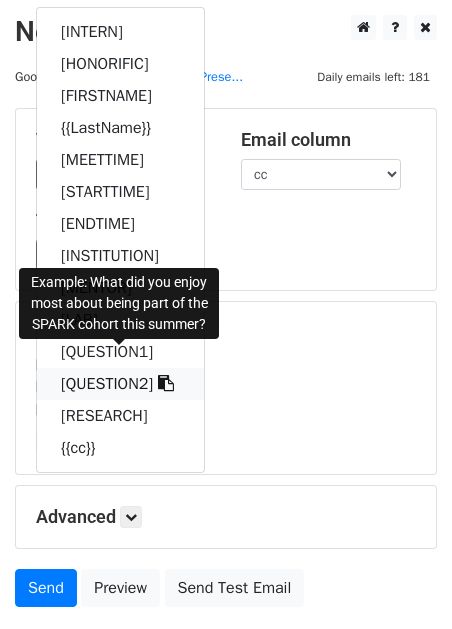 click on "{{Question2}}" at bounding box center (120, 384) 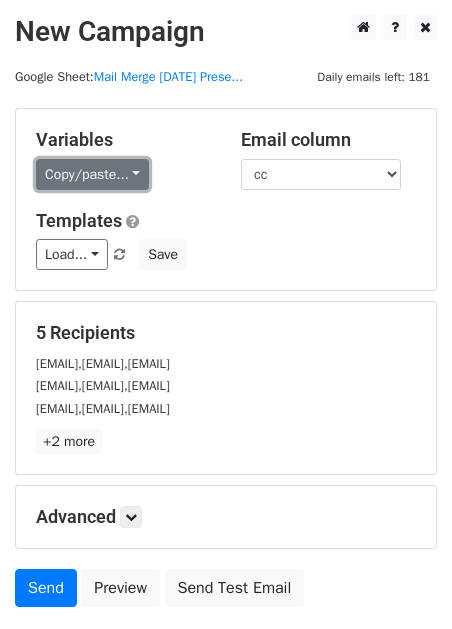 click on "Copy/paste..." at bounding box center [92, 174] 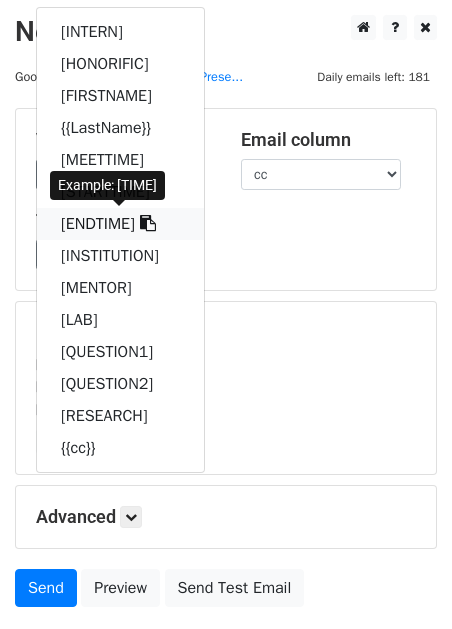 click on "{{EndTime}}" at bounding box center [120, 224] 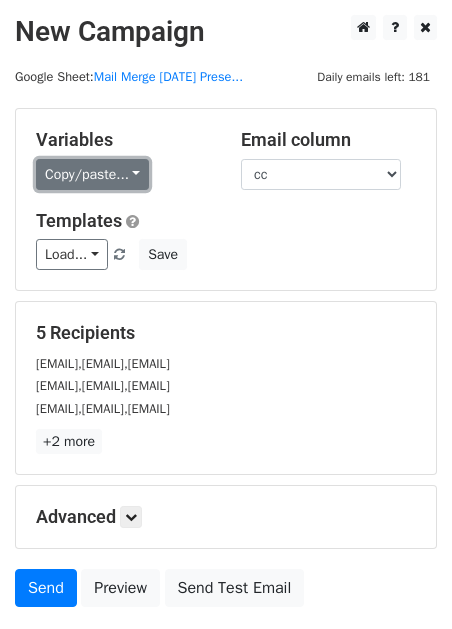 click on "Copy/paste..." at bounding box center (92, 174) 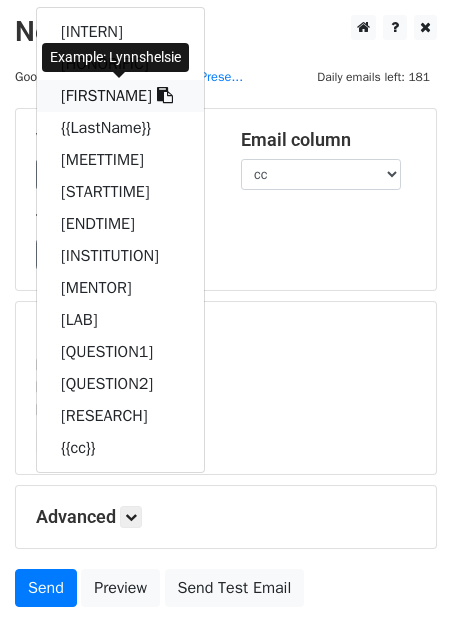 click on "{{FirstName}}" at bounding box center [120, 96] 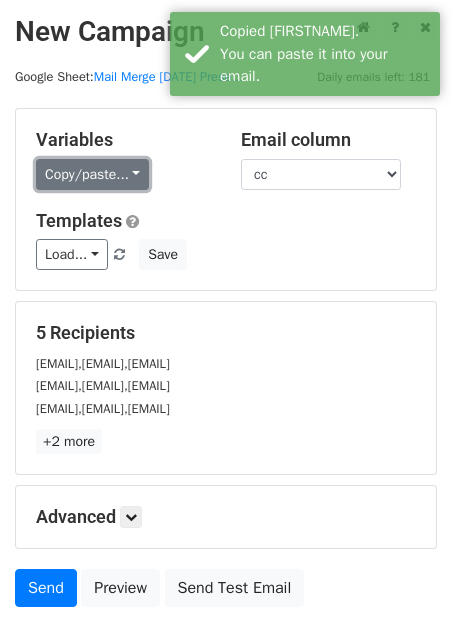 click on "Copy/paste..." at bounding box center [92, 174] 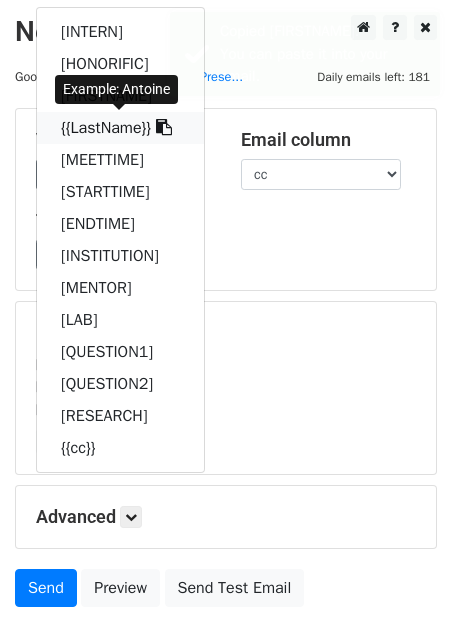 click on "{{LastName}}" at bounding box center (120, 128) 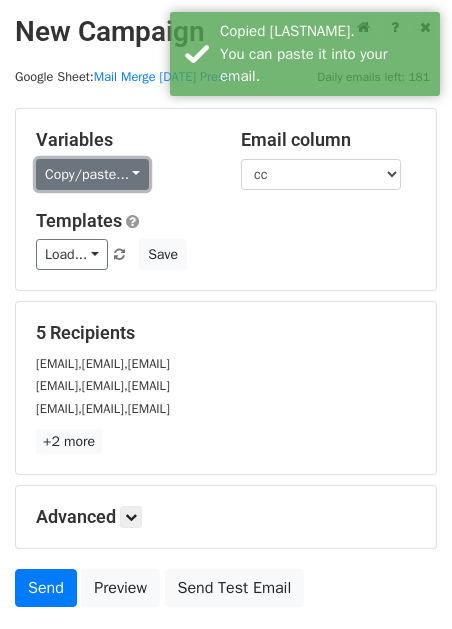 click on "Copy/paste..." at bounding box center [92, 174] 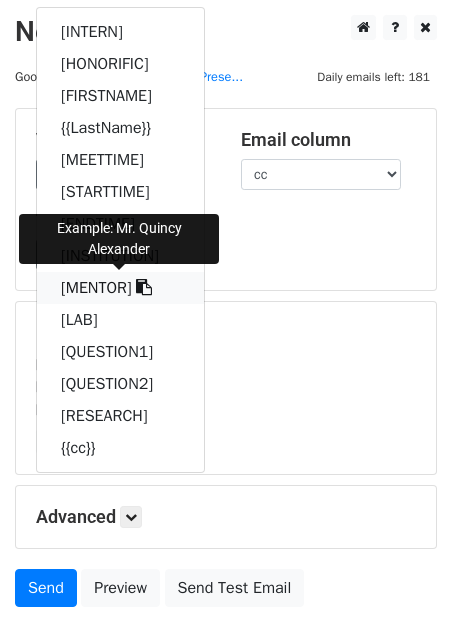 click on "{{Mentor}}" at bounding box center (120, 288) 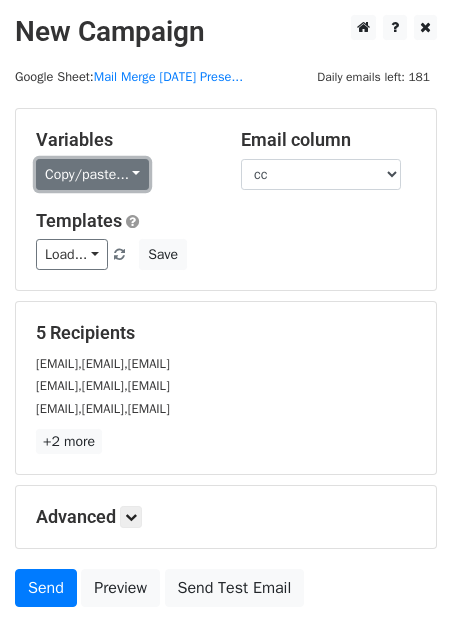 click on "Copy/paste..." at bounding box center [92, 174] 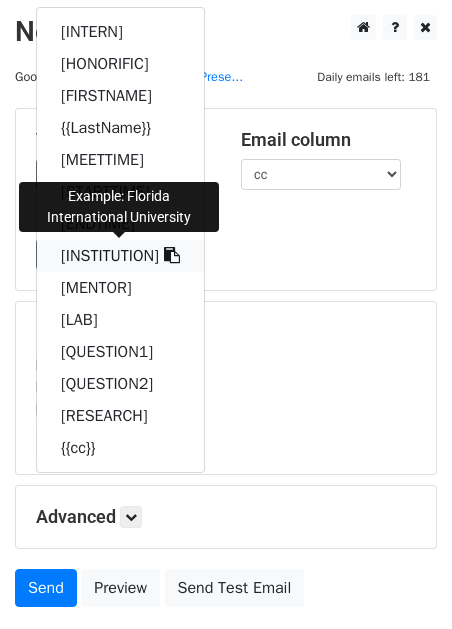 click on "{{Institution}}" at bounding box center (120, 256) 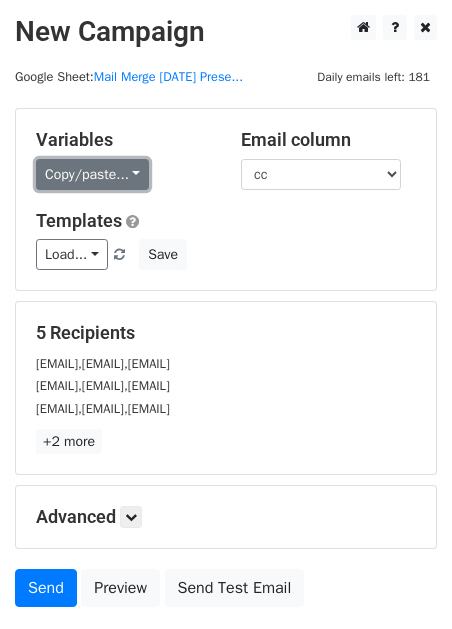 click on "Copy/paste..." at bounding box center [92, 174] 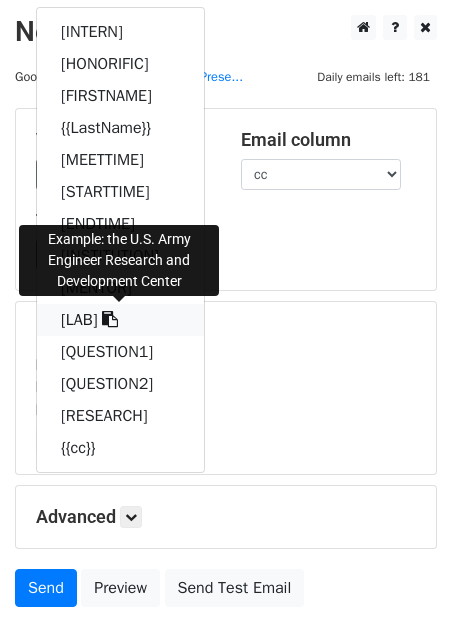 click on "{{Lab}}" at bounding box center [120, 320] 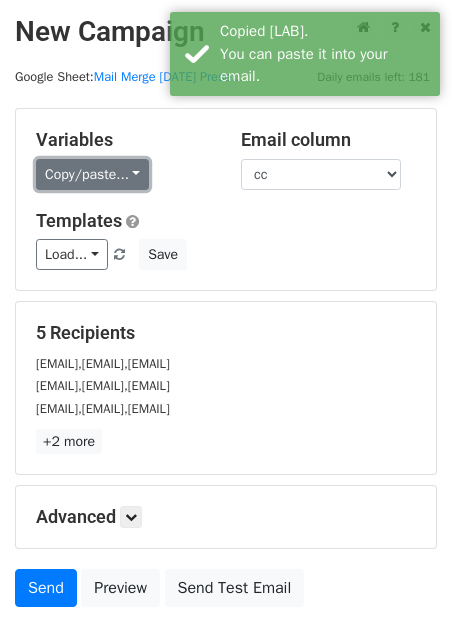 click on "Copy/paste..." at bounding box center [92, 174] 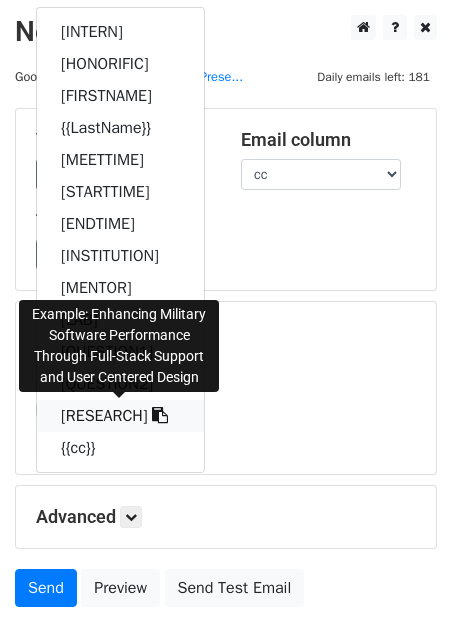 click on "{{Research}}" at bounding box center [120, 416] 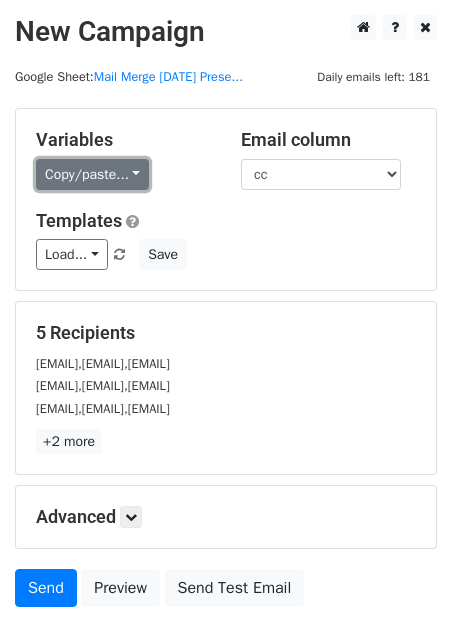 click on "Copy/paste..." at bounding box center [92, 174] 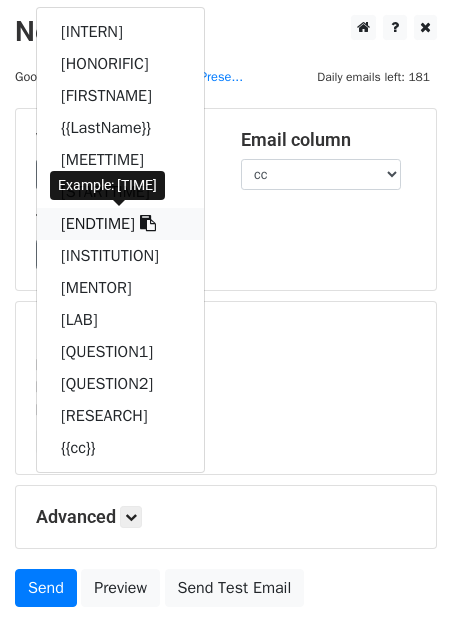 click on "{{EndTime}}" at bounding box center [120, 224] 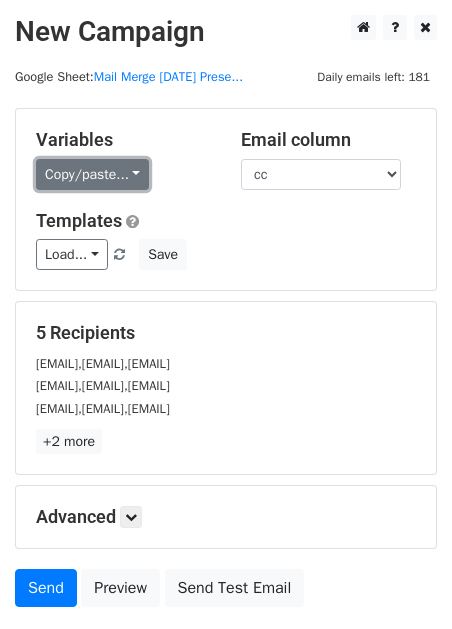 click on "Copy/paste..." at bounding box center (92, 174) 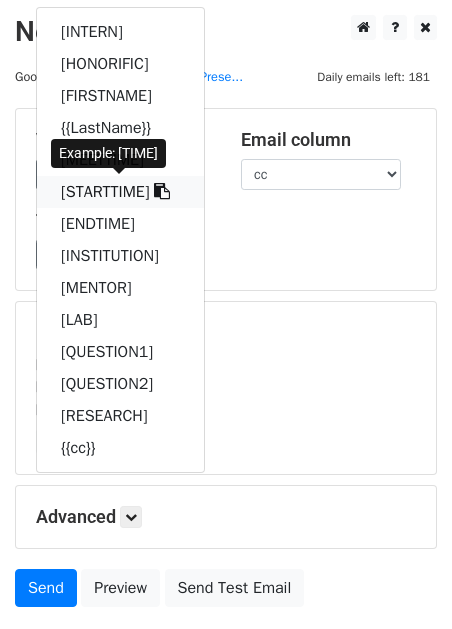 click on "{{StartTime}}" at bounding box center (120, 192) 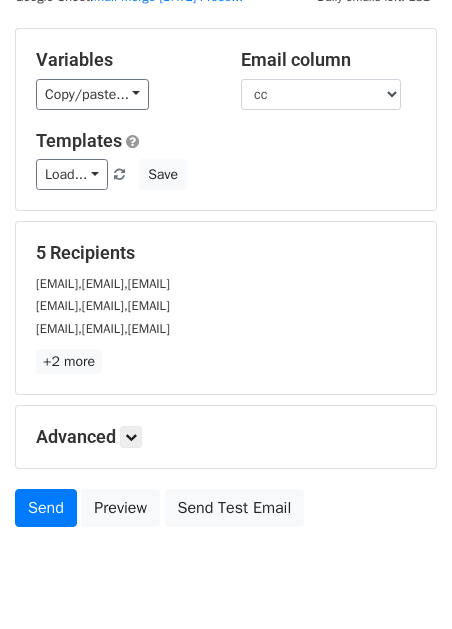 scroll, scrollTop: 0, scrollLeft: 0, axis: both 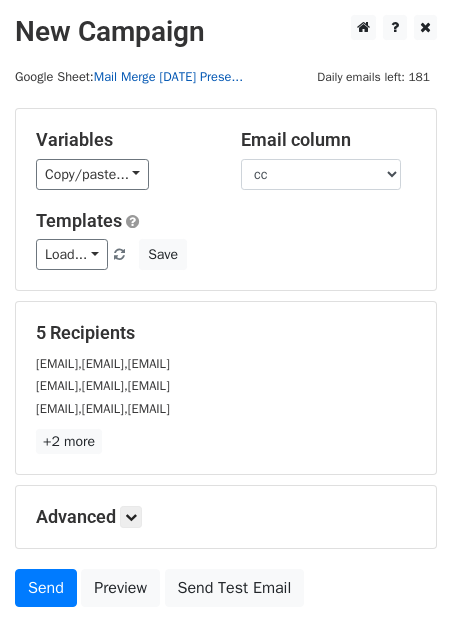 click on "Mail Merge 2025-08-04 Prese..." at bounding box center [168, 77] 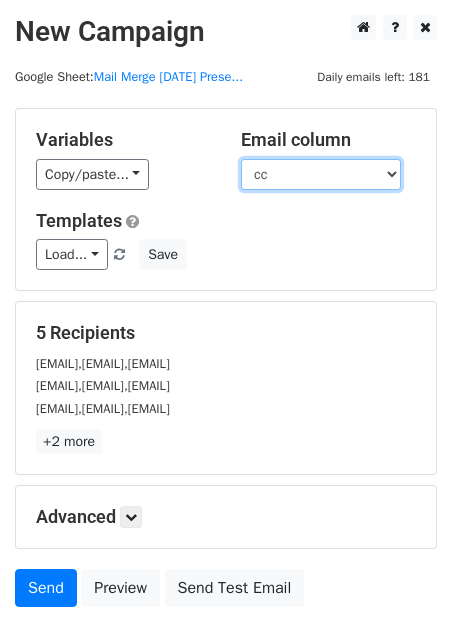 click on "Intern
Honorifc
FirstName
LastName
MeetTime
StartTime
EndTime
Institution
Mentor
Lab
Question1
Question2
Research
cc" at bounding box center [321, 174] 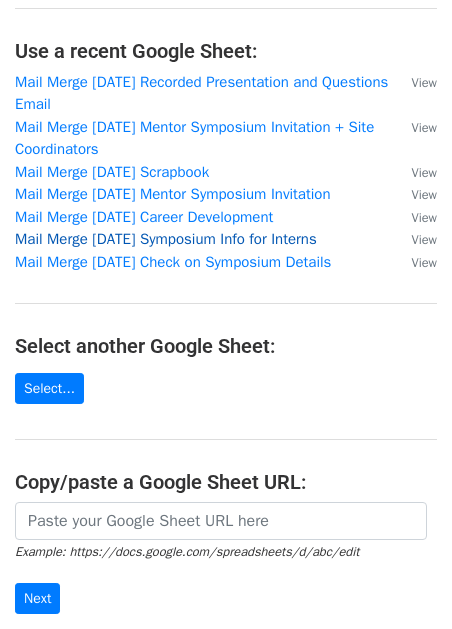 scroll, scrollTop: 132, scrollLeft: 0, axis: vertical 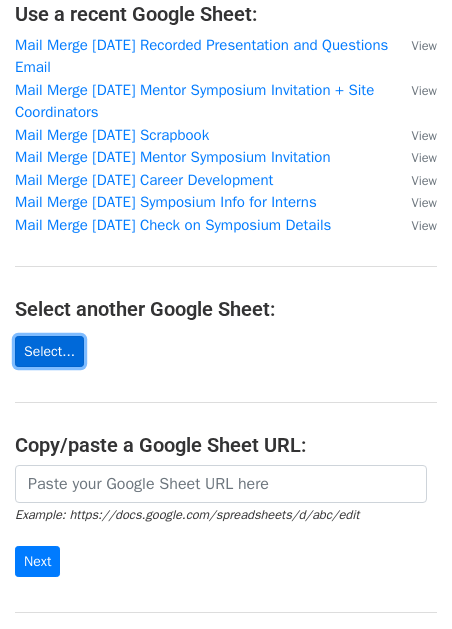 click on "Select..." at bounding box center (49, 351) 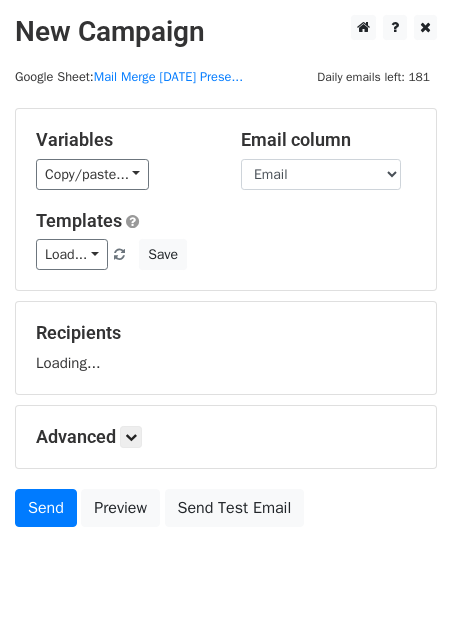 scroll, scrollTop: 0, scrollLeft: 0, axis: both 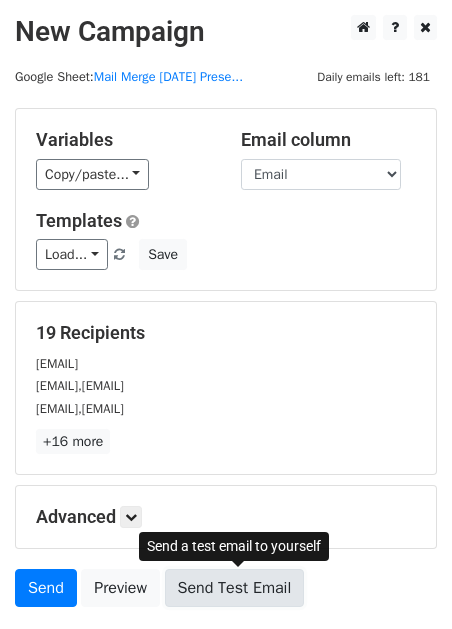 click on "Send Test Email" at bounding box center [235, 588] 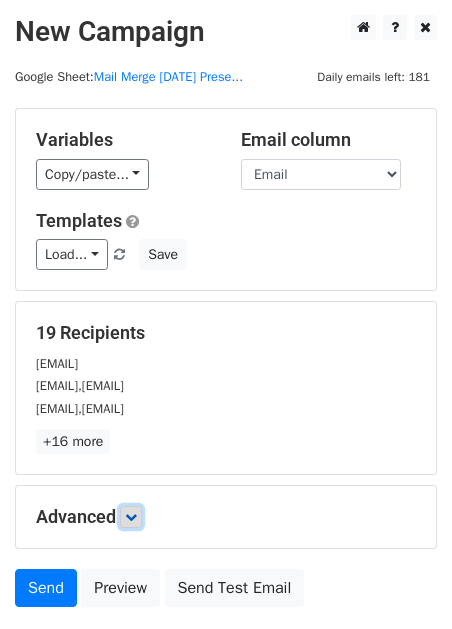 click at bounding box center [131, 517] 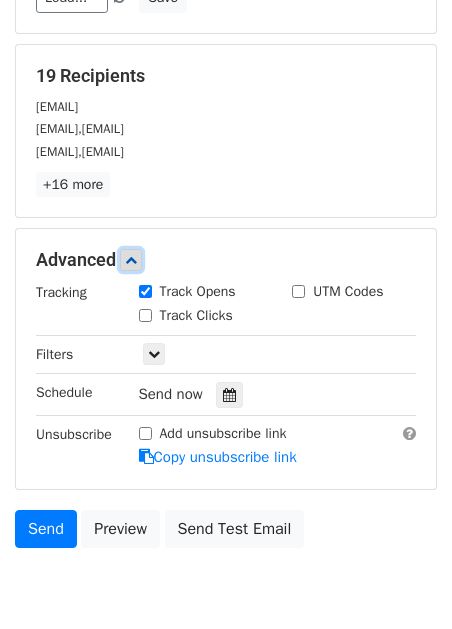 scroll, scrollTop: 332, scrollLeft: 0, axis: vertical 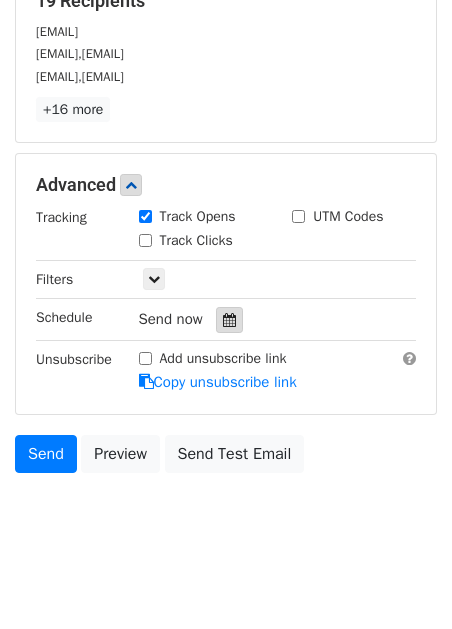 click at bounding box center [229, 320] 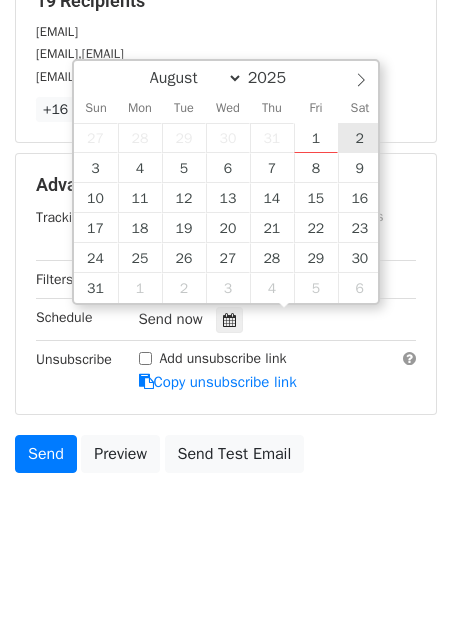 type on "2025-08-02 12:00" 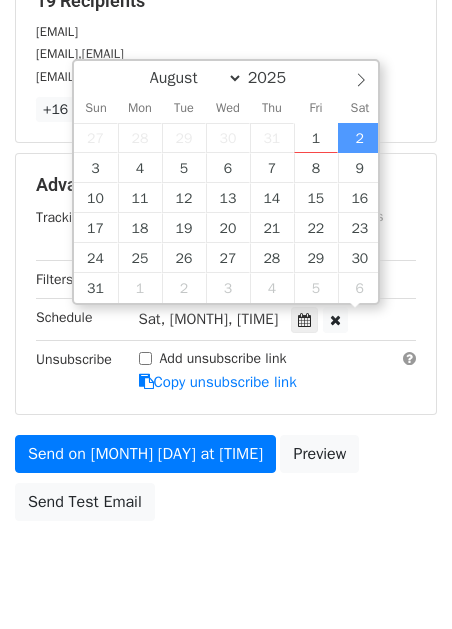 scroll, scrollTop: 0, scrollLeft: 0, axis: both 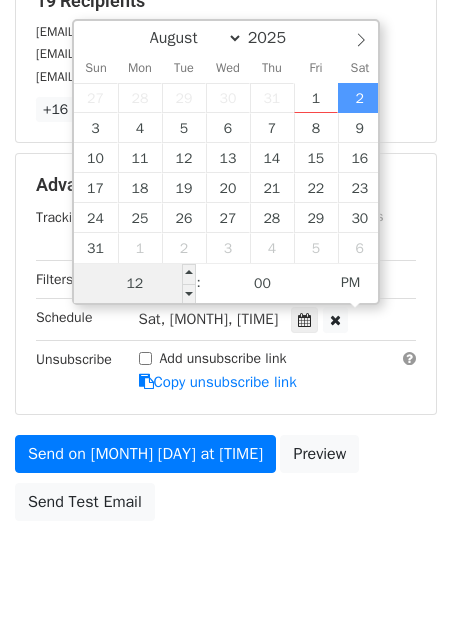 click on "12" at bounding box center [135, 284] 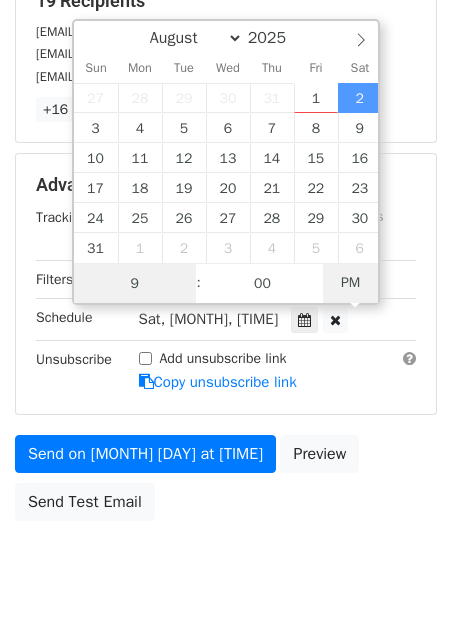 type on "2025-08-02 09:00" 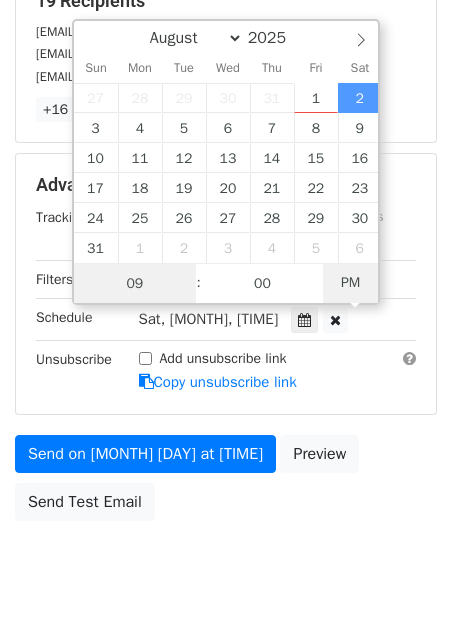 click on "PM" at bounding box center (350, 283) 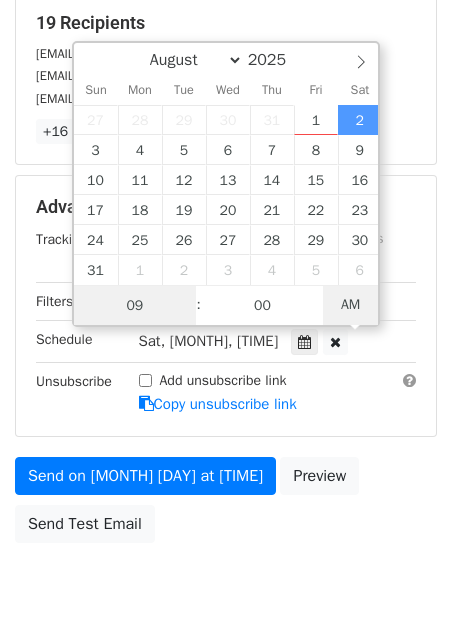 scroll, scrollTop: 332, scrollLeft: 0, axis: vertical 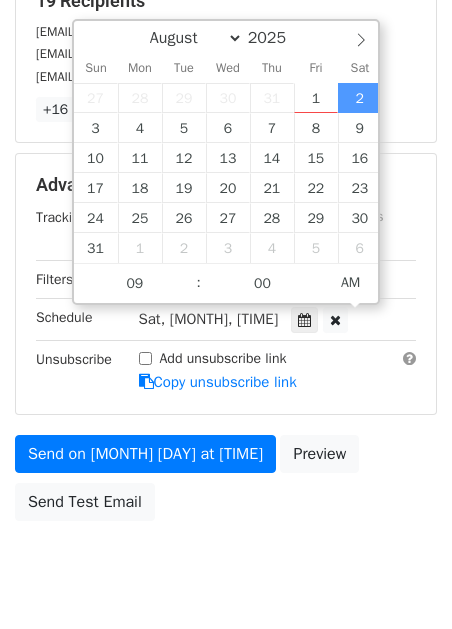 click on "Send on Aug 2 at 9:00am
Preview
Send Test Email" at bounding box center (226, 483) 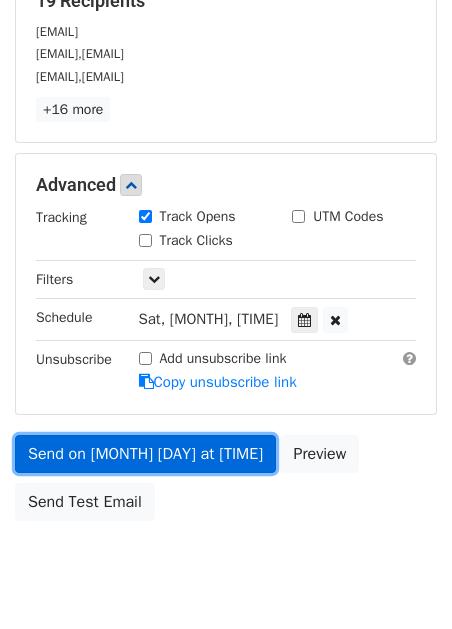 click on "Send on Aug 2 at 9:00am" at bounding box center (145, 454) 